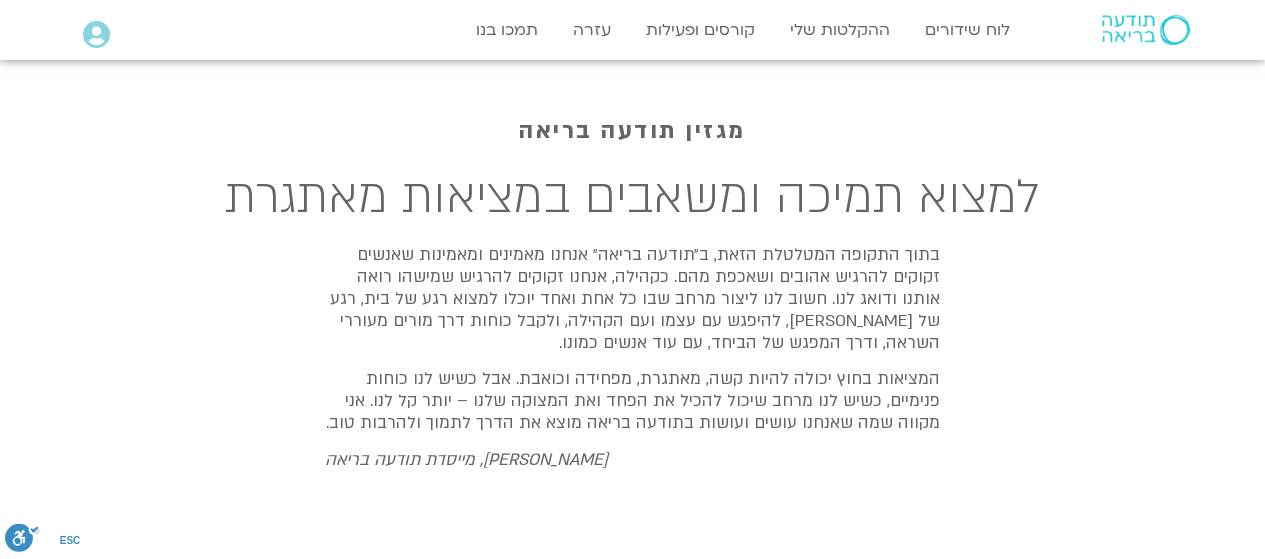 scroll, scrollTop: 0, scrollLeft: 0, axis: both 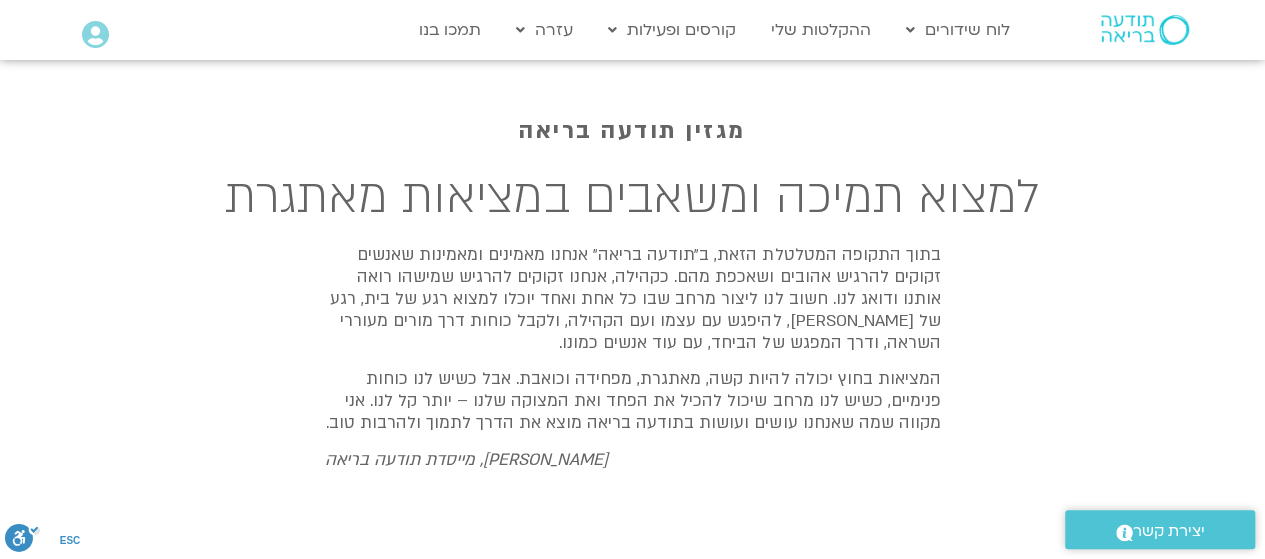 click at bounding box center [1145, 30] 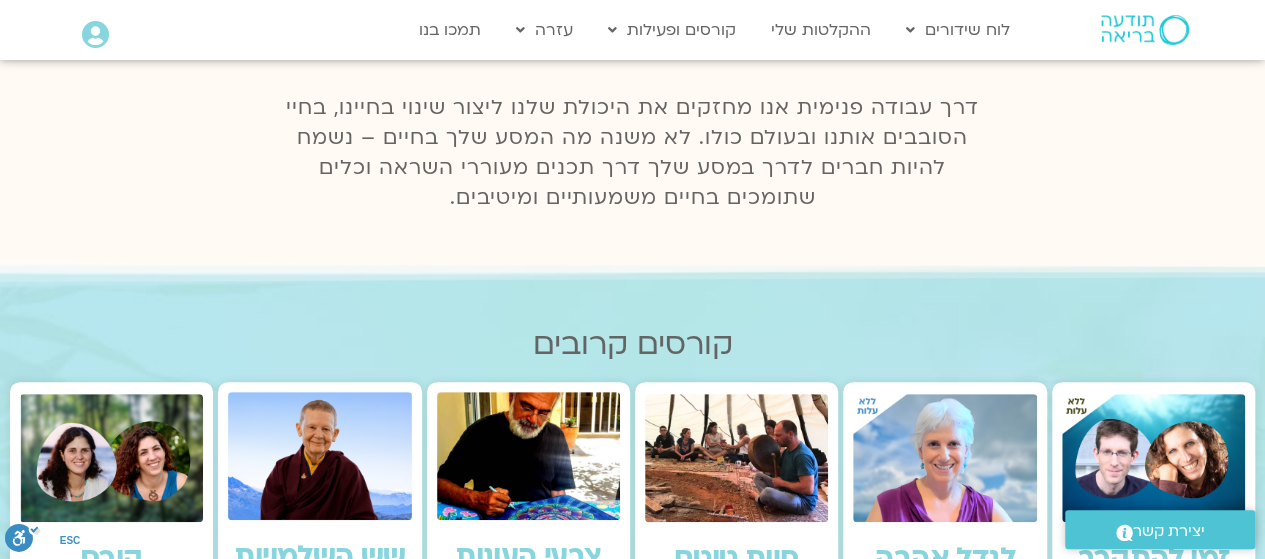 scroll, scrollTop: 617, scrollLeft: 0, axis: vertical 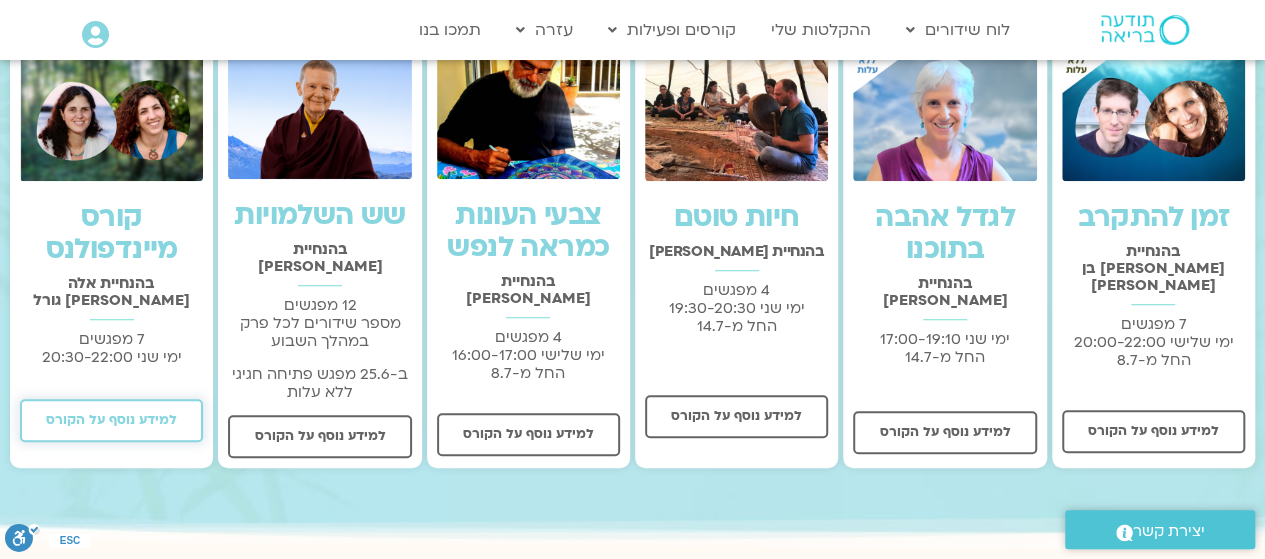 click on "למידע נוסף על הקורס" at bounding box center [111, 420] 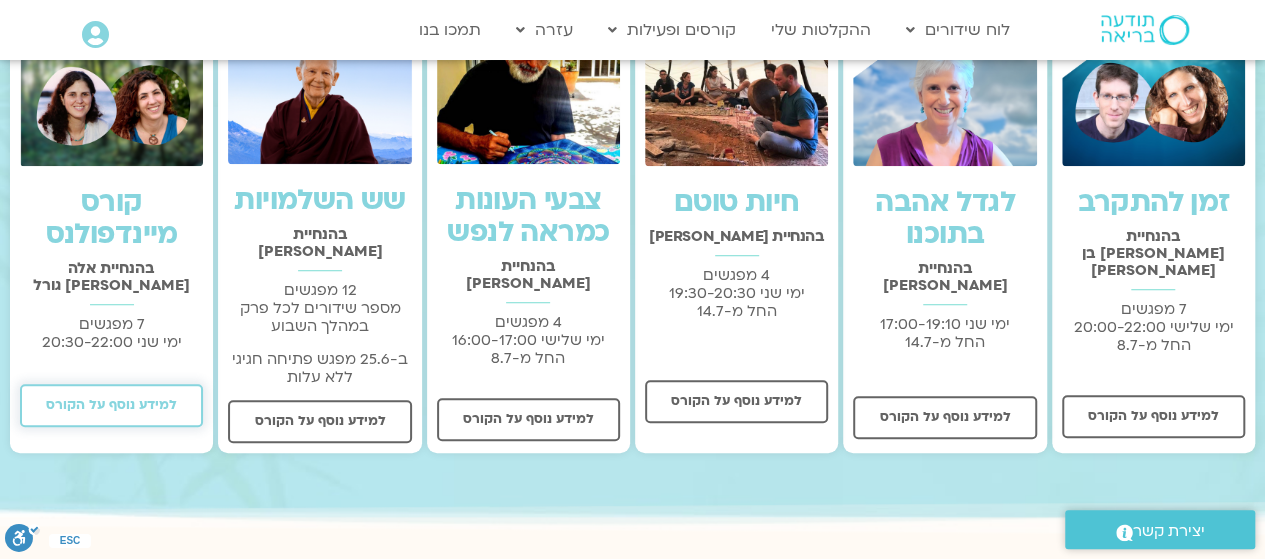 scroll, scrollTop: 587, scrollLeft: 0, axis: vertical 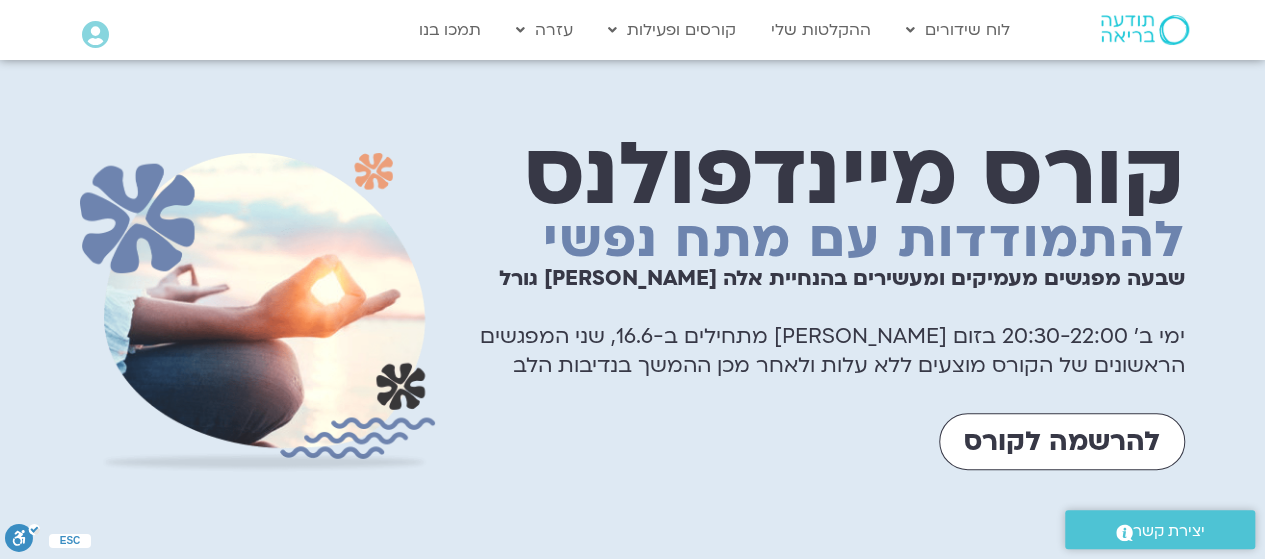 click on "קורס מיינדפולנס
להתמודדות עם מתח נפשי
שבעה מפגשים מעמיקים ומעשירים בהנחיית אלה טולנאי ומיכל גורל ימי ב׳ 20:30-22:00 בזום לייב
מתחילים ב-16.6, שני המפגשים הראשונים של הקורס מוצעים ללא עלות
ולאחר מכן ההמשך בנדיבות הלב
להרשמה ללא עלות
להרשמה לקורס" at bounding box center [820, 313] 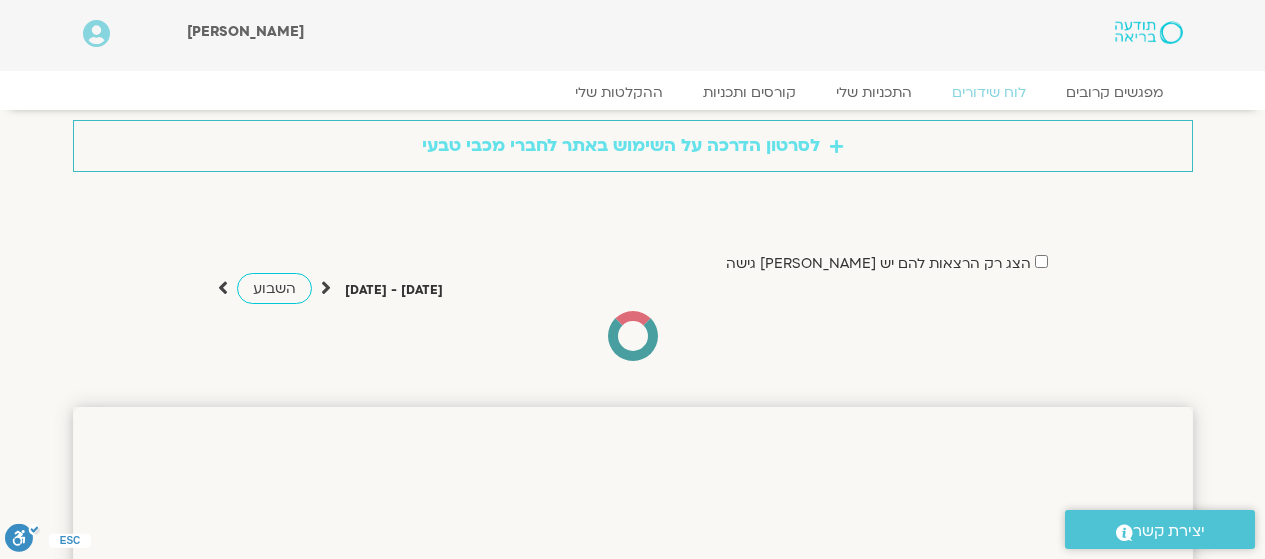 scroll, scrollTop: 0, scrollLeft: 0, axis: both 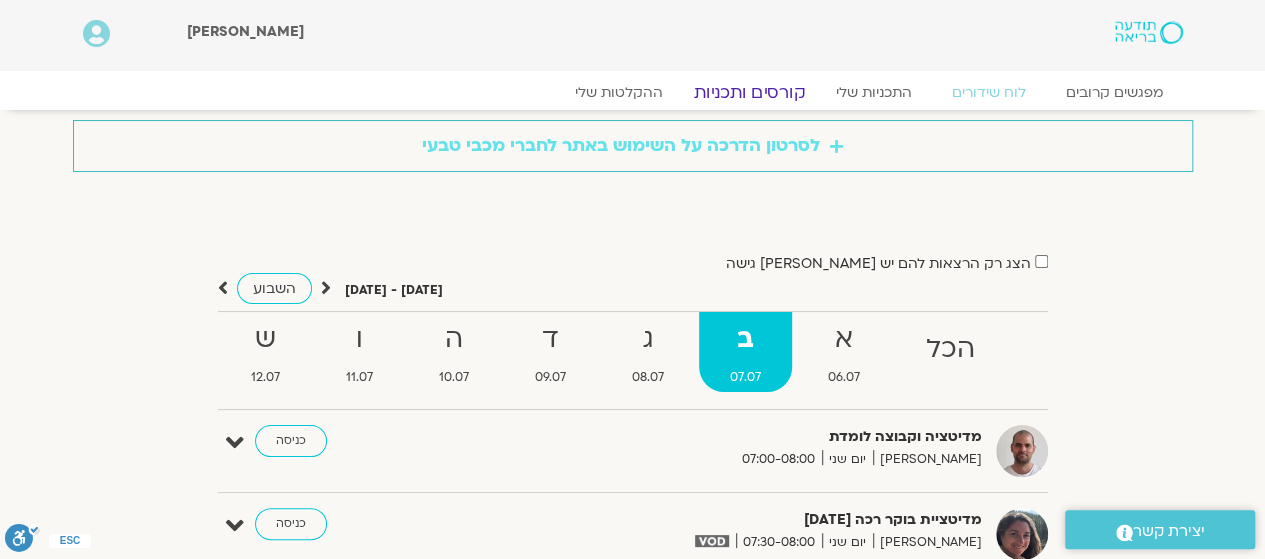 click on "קורסים ותכניות" 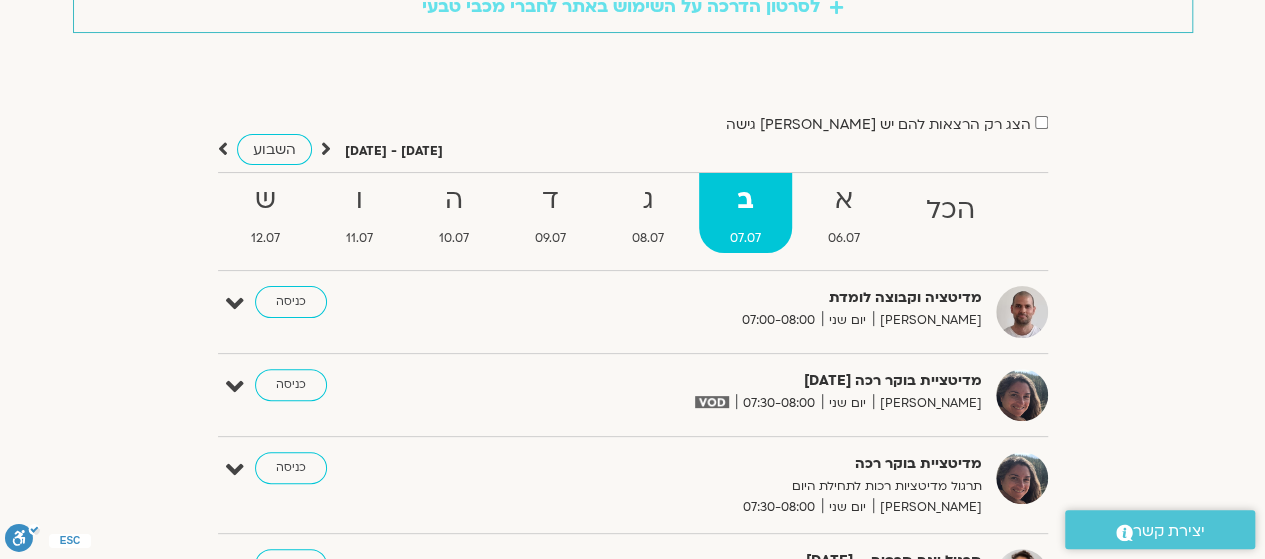 scroll, scrollTop: 184, scrollLeft: 0, axis: vertical 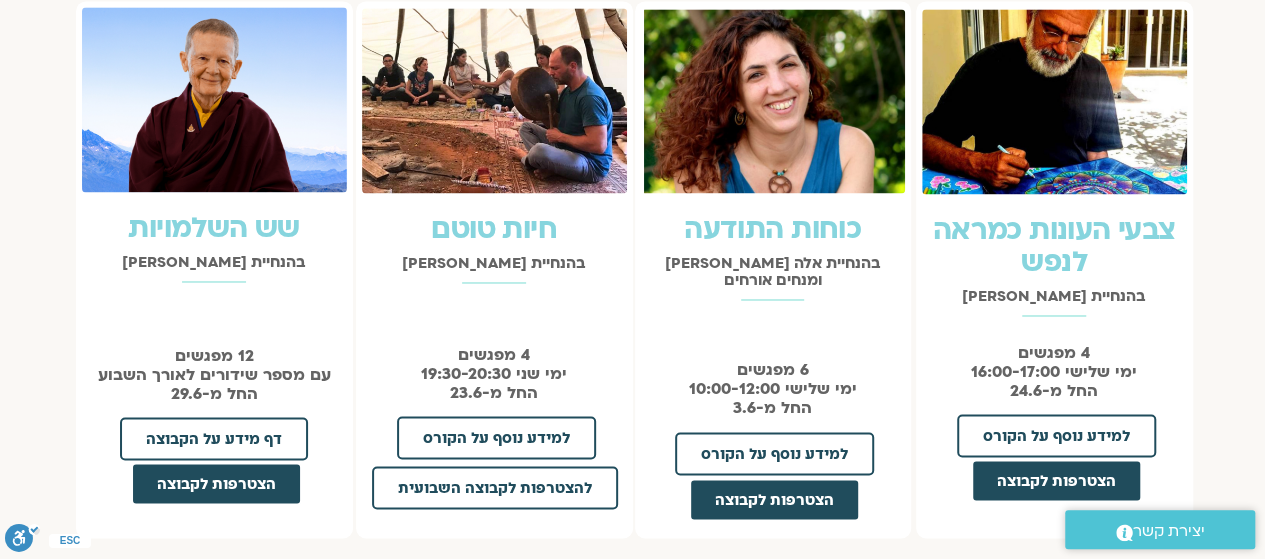 click on "קורסים ללא עלות
קורסים בתשלום (למכבי טבעי - ללא עלות)
תכניות מתמשכות
קורסים ללא עלות:
זמן להתקרב
בהנחיית [PERSON_NAME] בן [PERSON_NAME]
7 מפגשים ימי שלישי 20:00-22:00 החל מ-8.7" at bounding box center [632, 219] 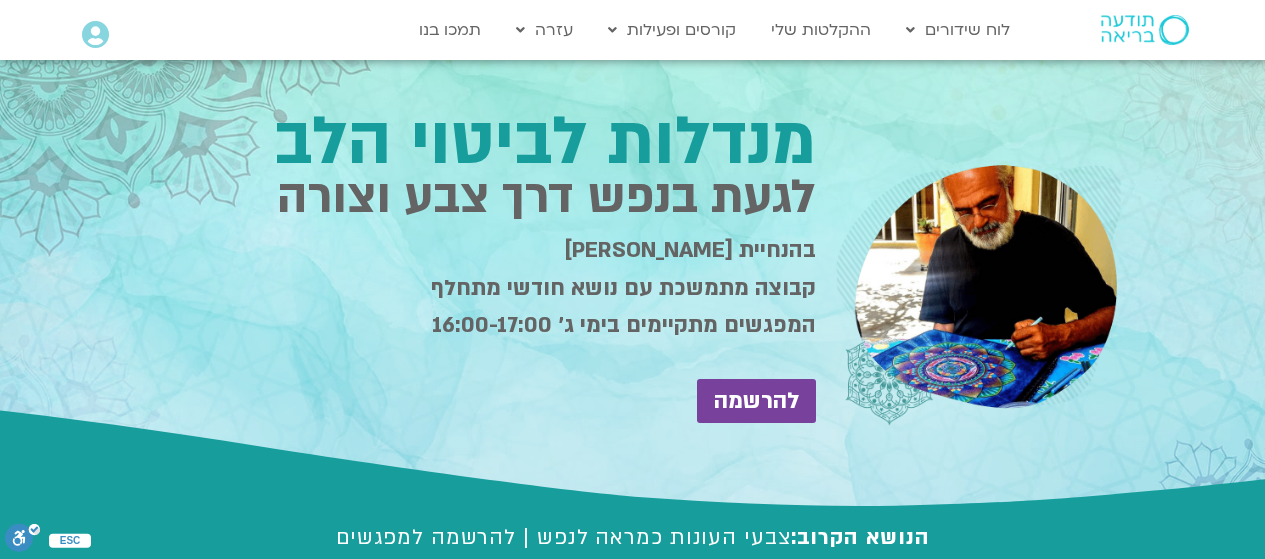 scroll, scrollTop: 0, scrollLeft: 0, axis: both 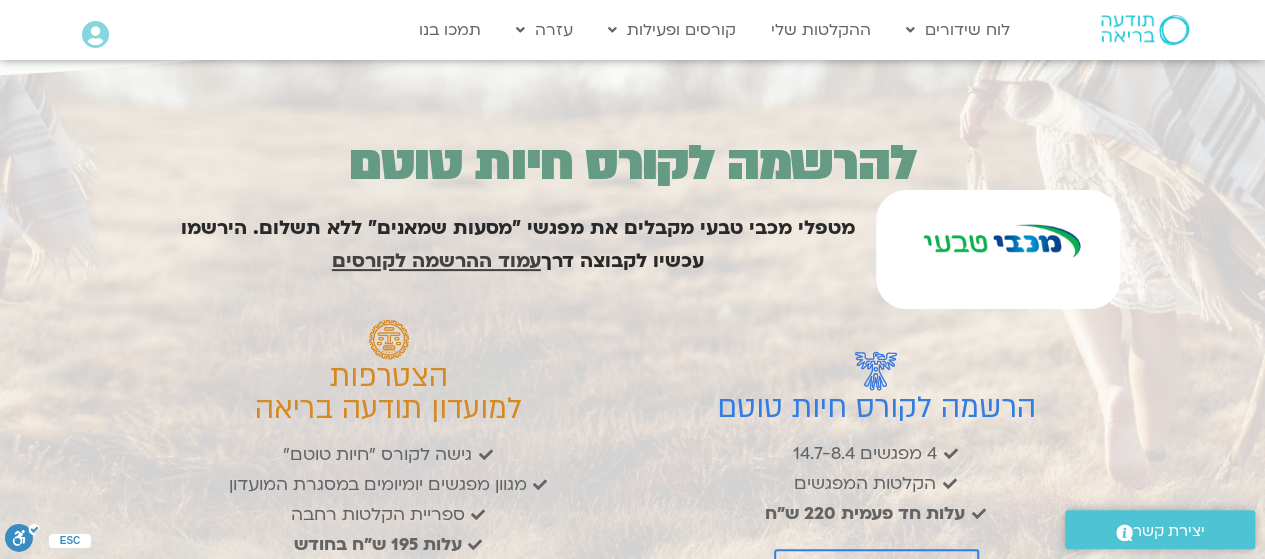 click on "עמוד ההרשמה לקורסים" at bounding box center [436, 261] 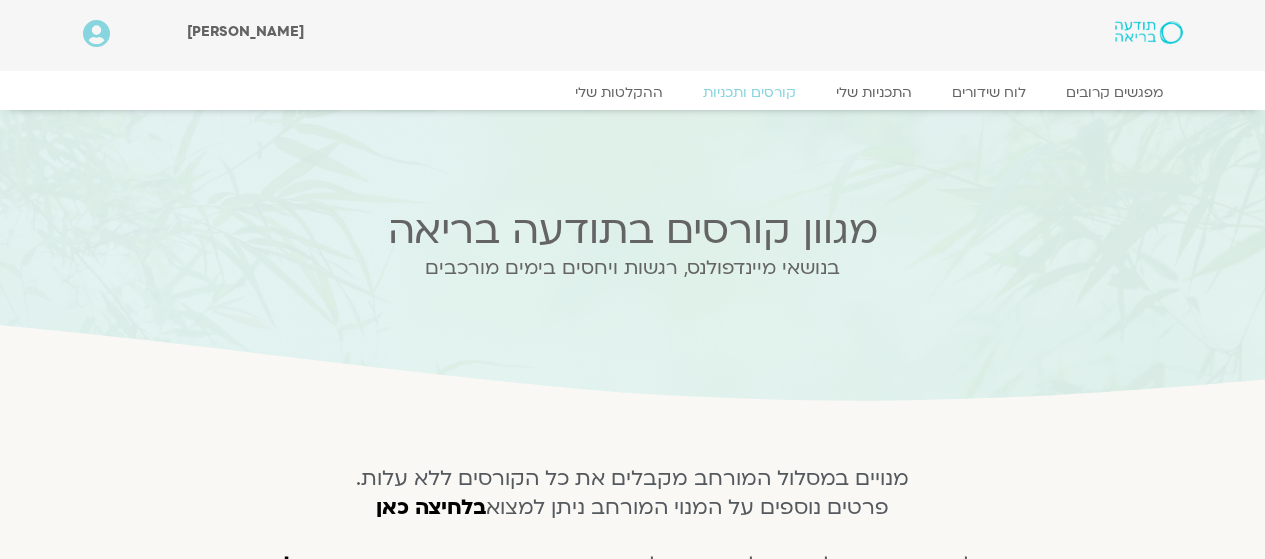 scroll, scrollTop: 0, scrollLeft: 0, axis: both 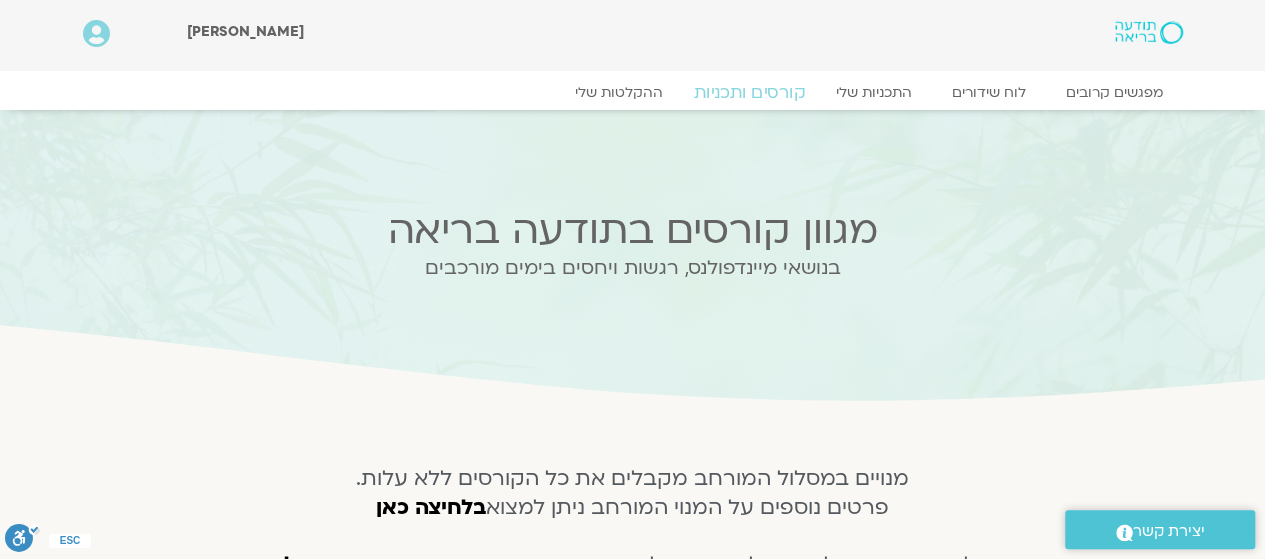 click on "קורסים ותכניות" 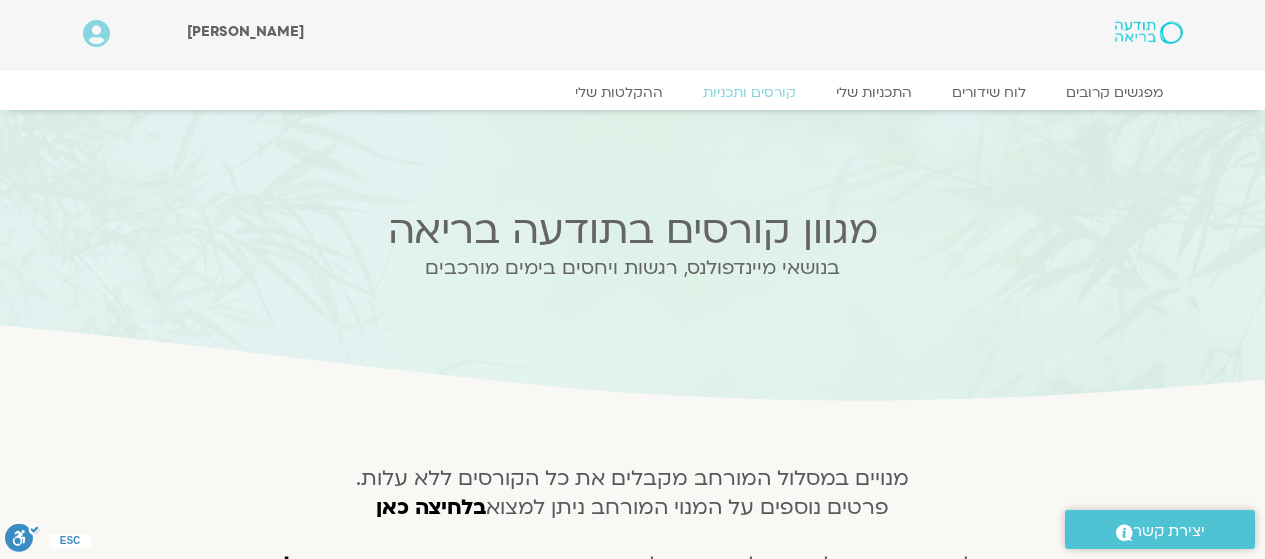 scroll, scrollTop: 0, scrollLeft: 0, axis: both 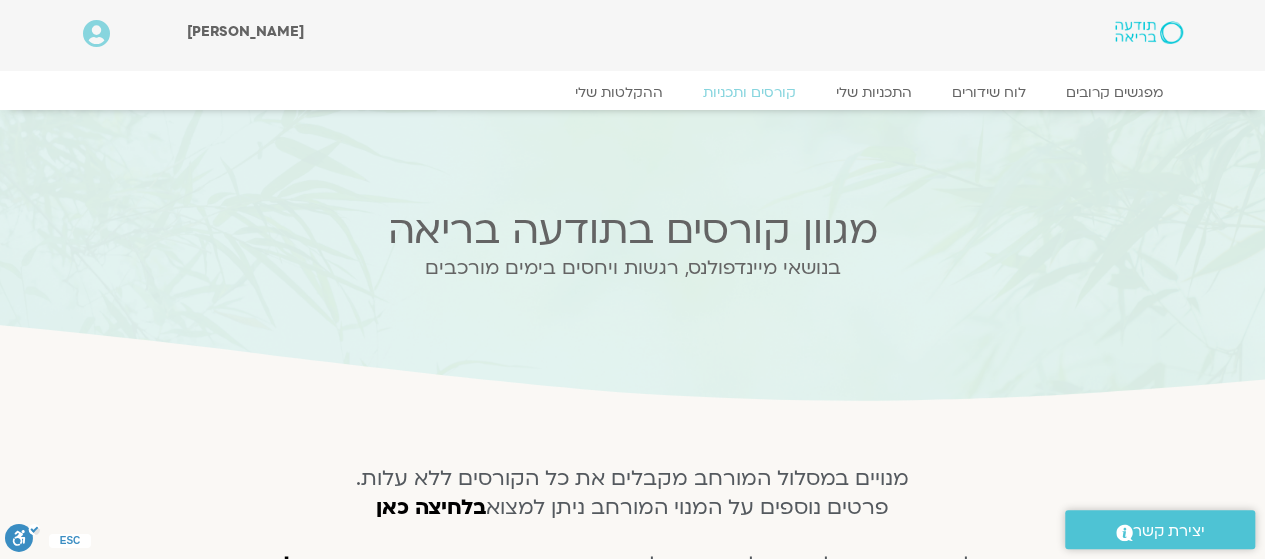 click at bounding box center (1148, 32) 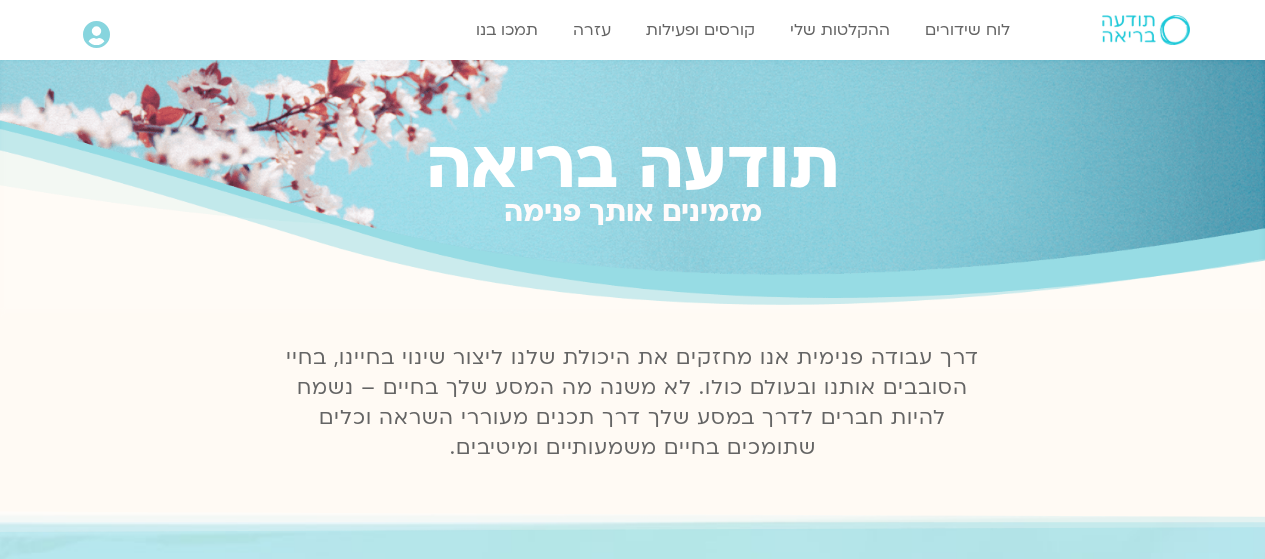 scroll, scrollTop: 0, scrollLeft: 0, axis: both 